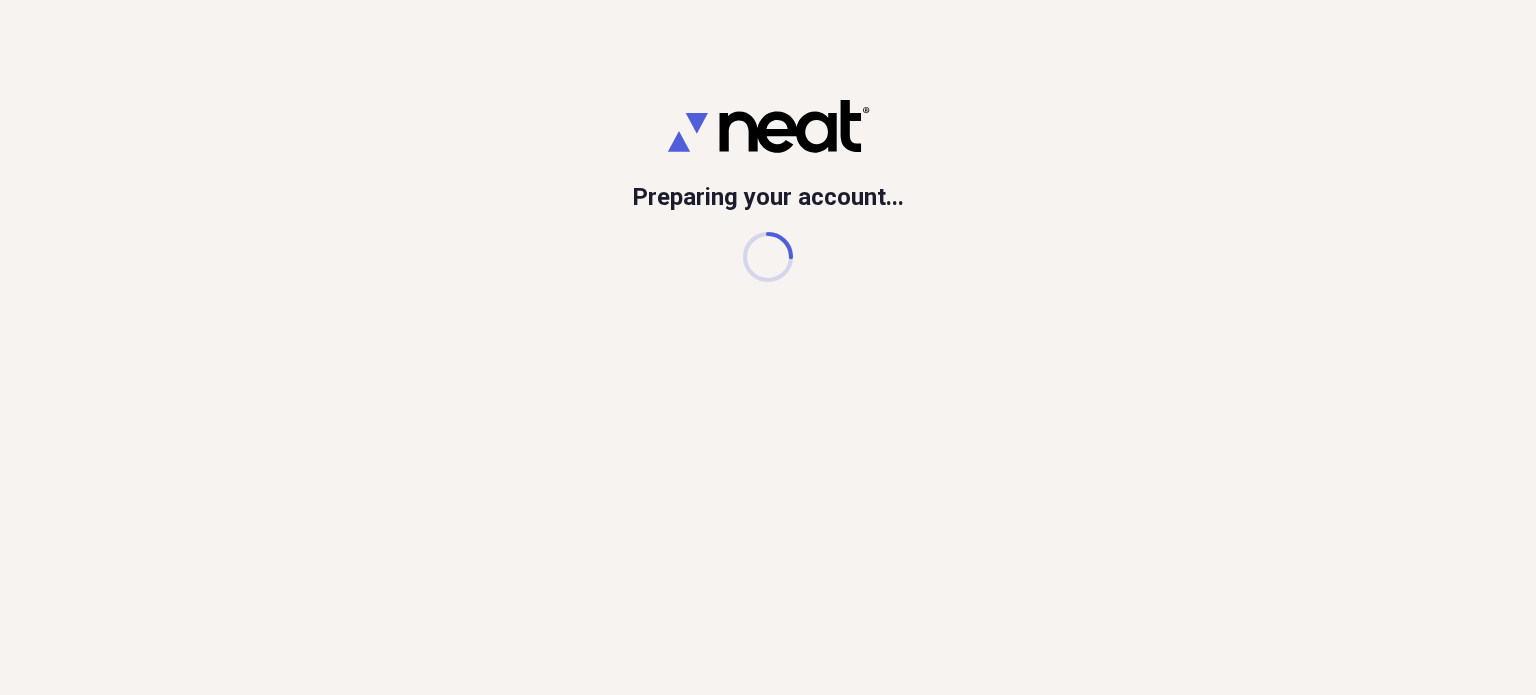 scroll, scrollTop: 0, scrollLeft: 0, axis: both 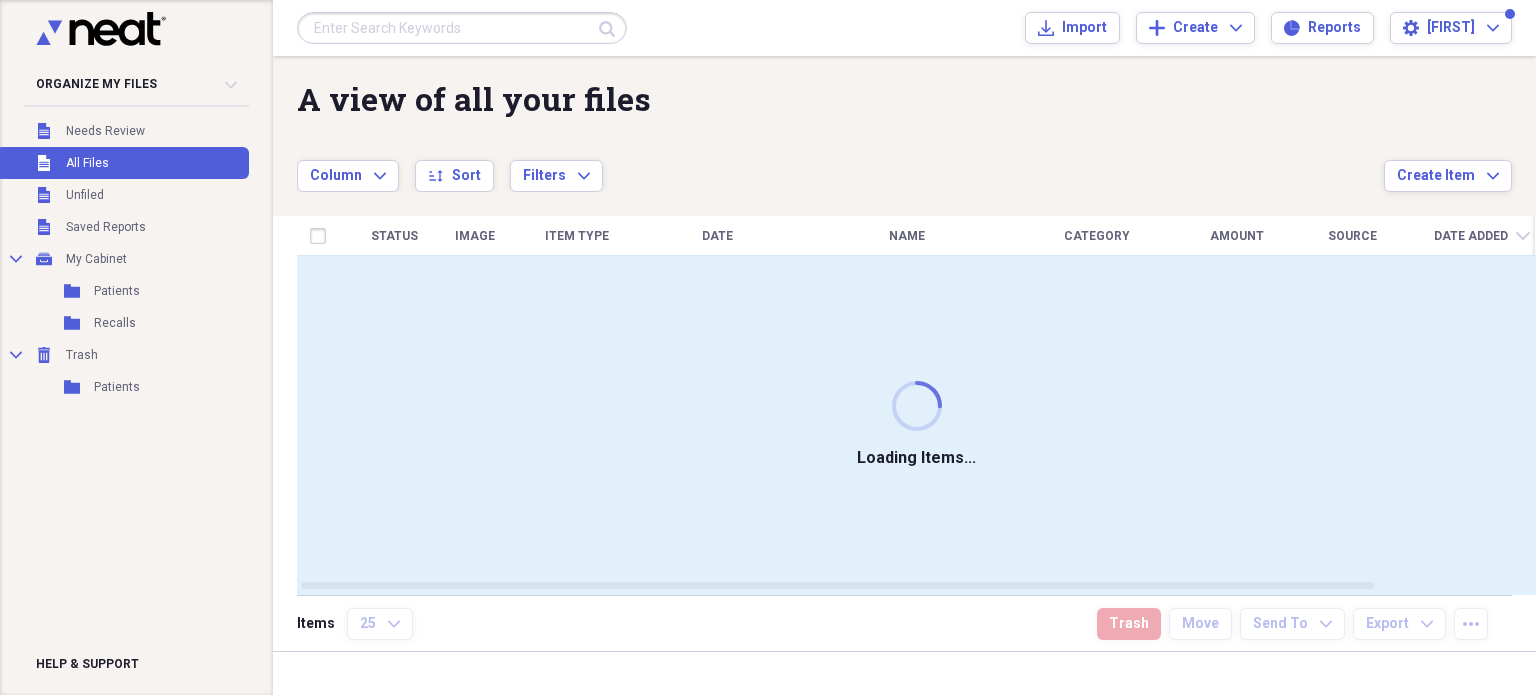 click at bounding box center [462, 28] 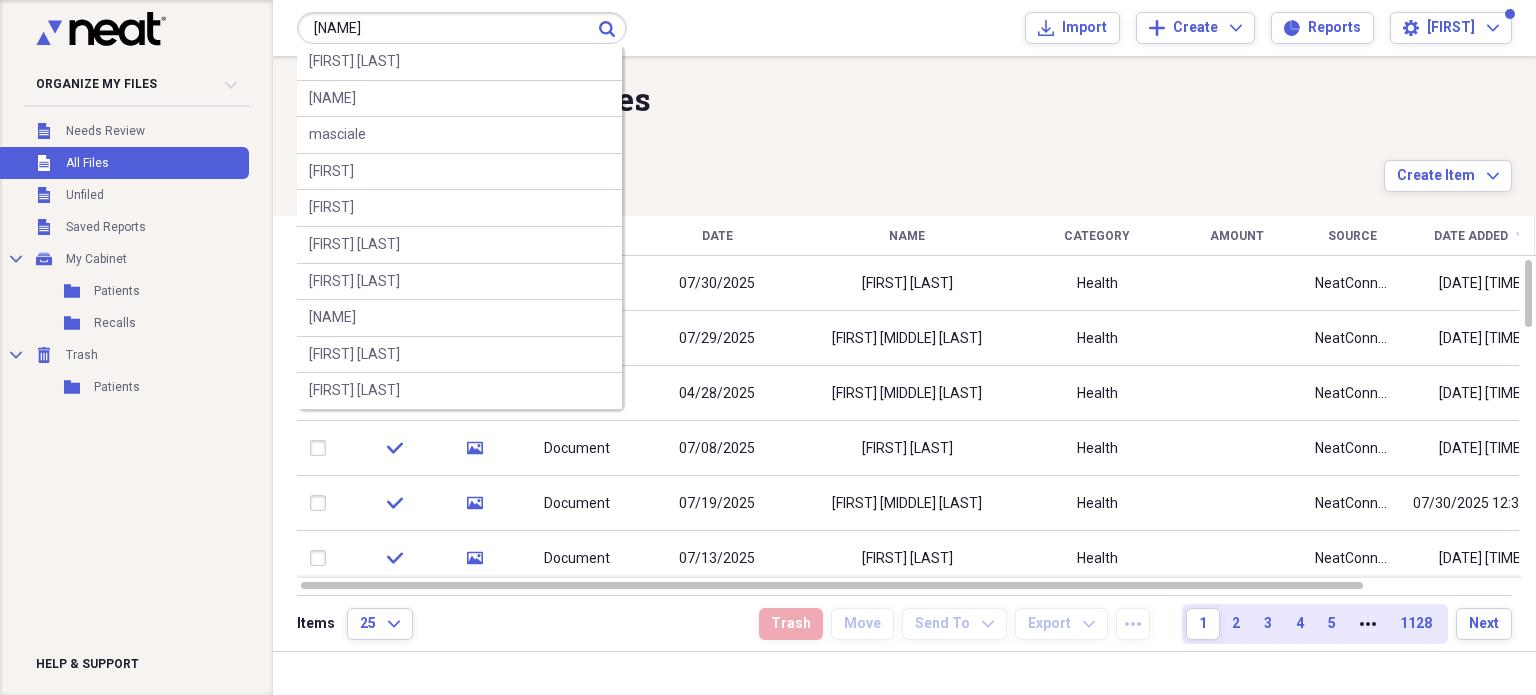type on "[NAME]" 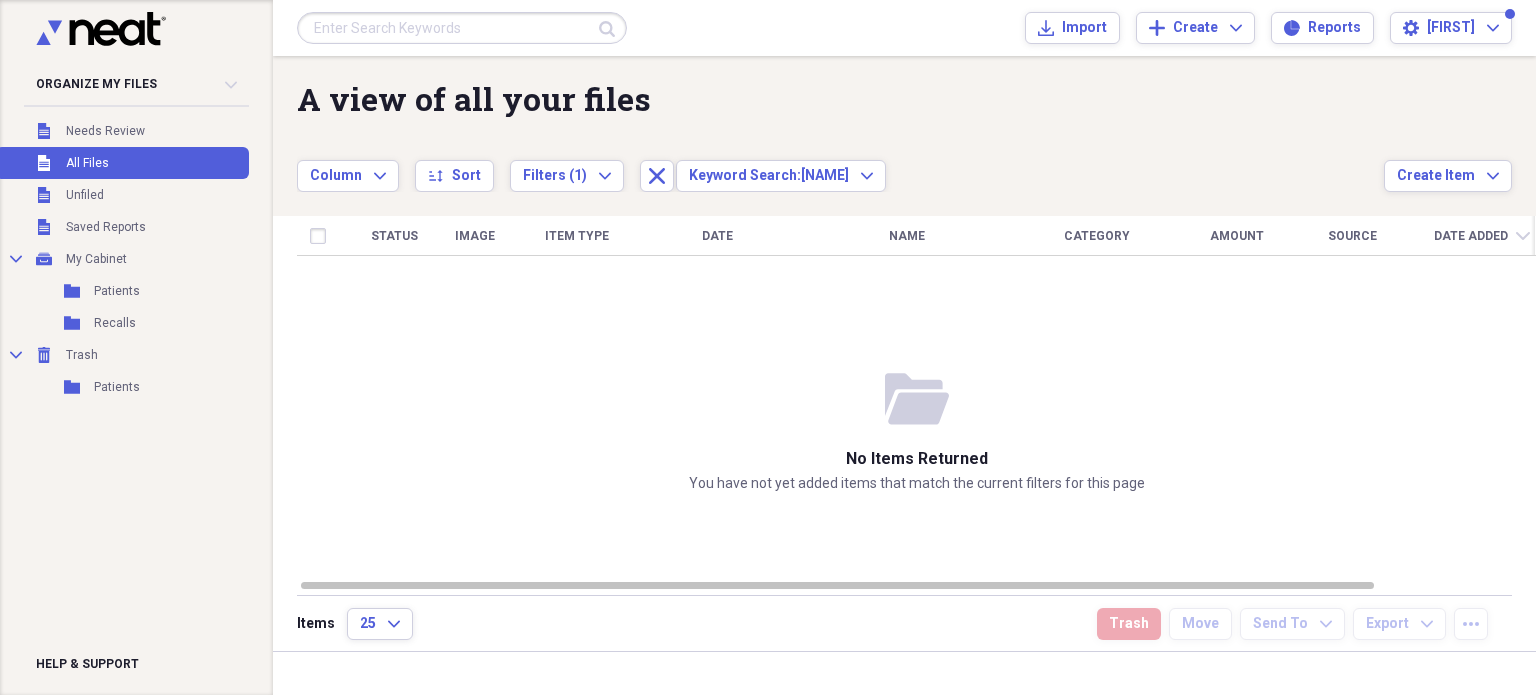 click at bounding box center [462, 28] 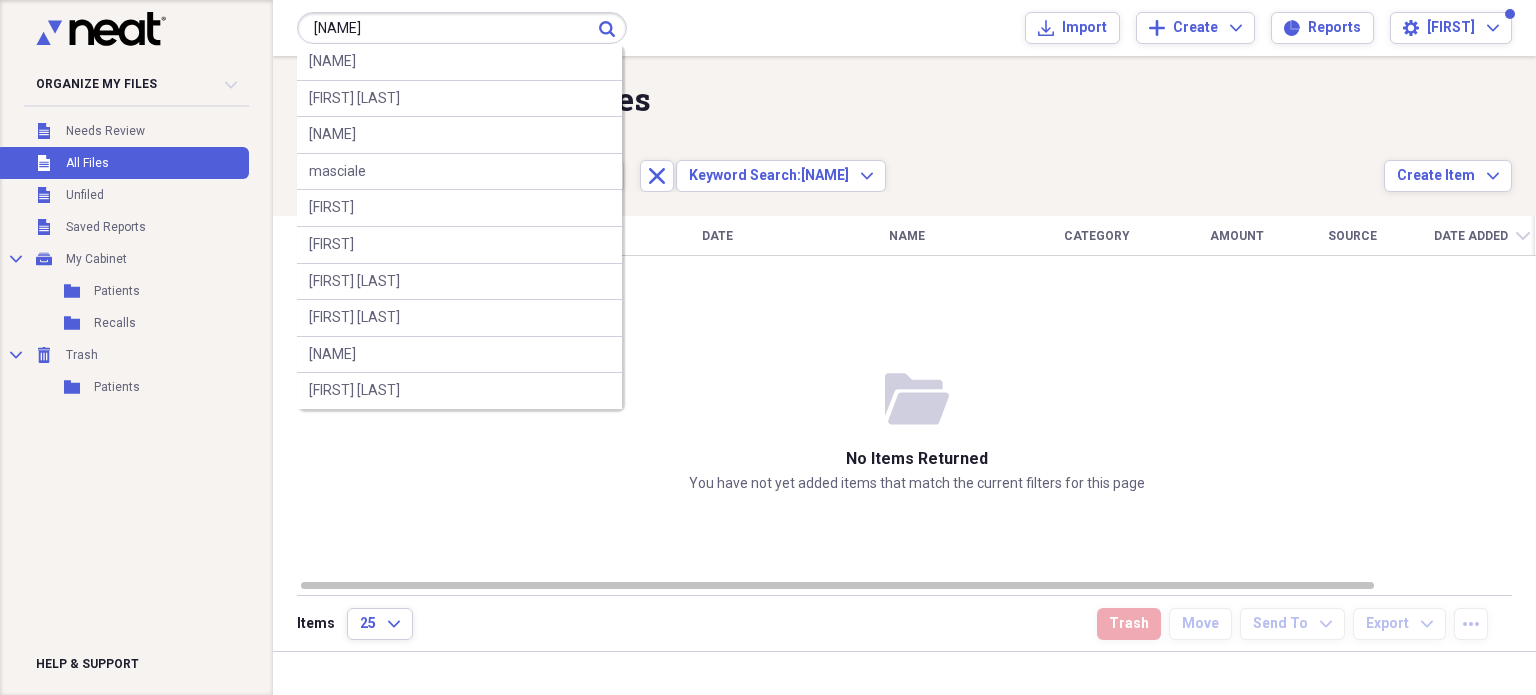 type on "[LAST]" 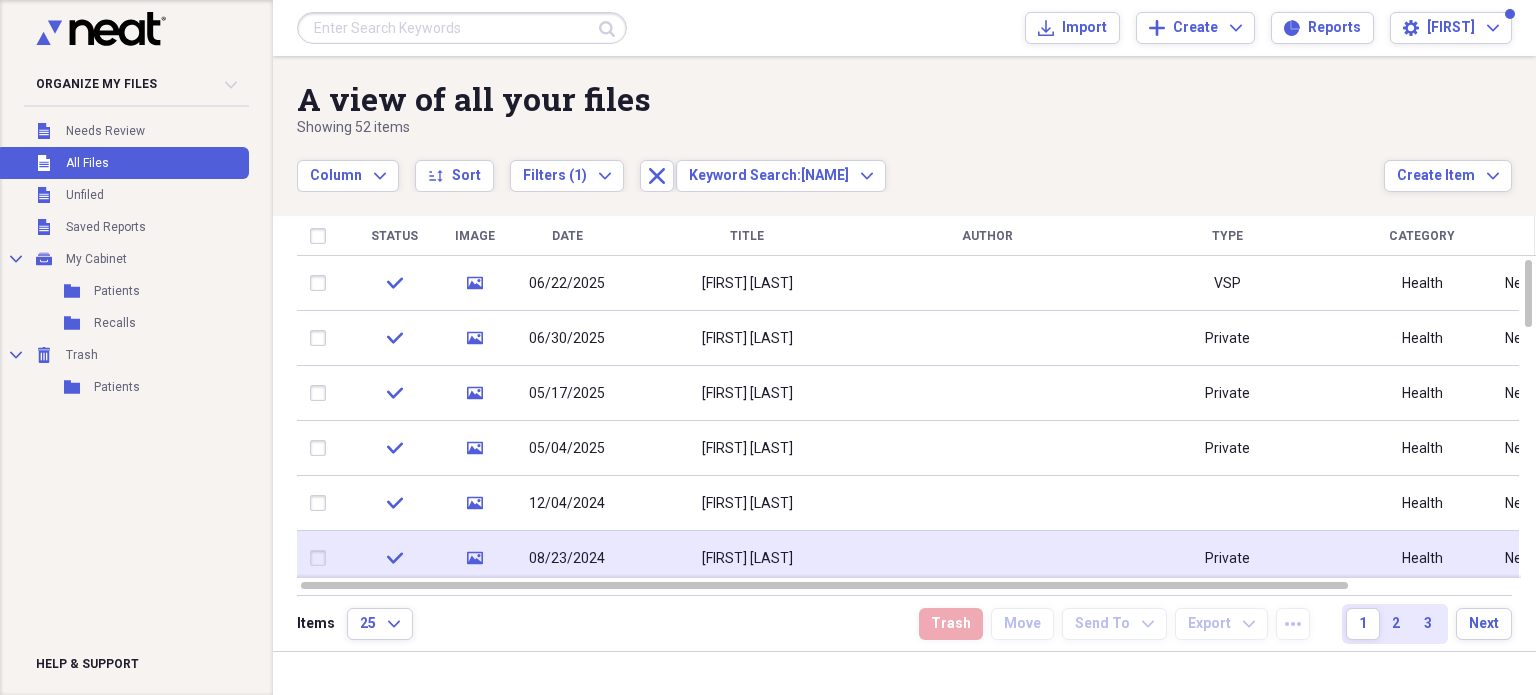 click on "Sebastian Aguilar" at bounding box center (747, 559) 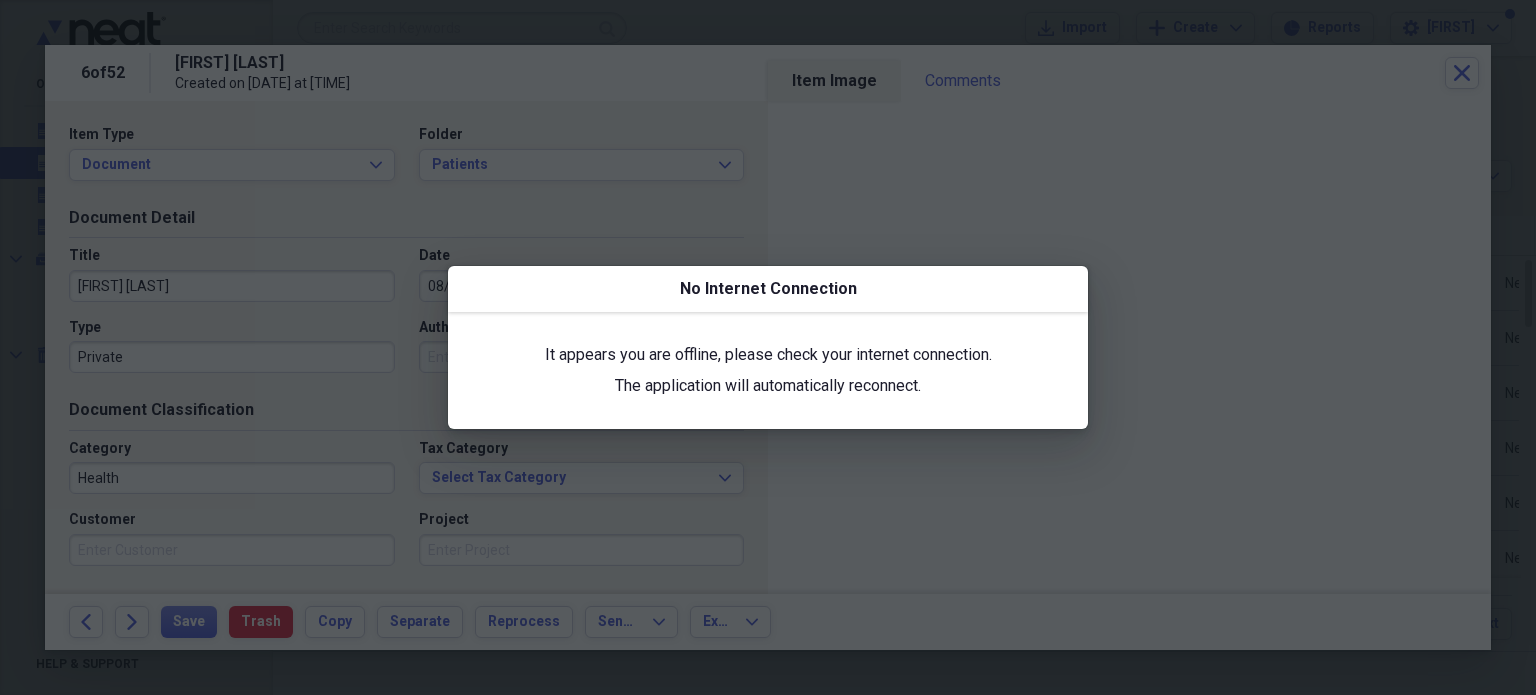 click at bounding box center (768, 347) 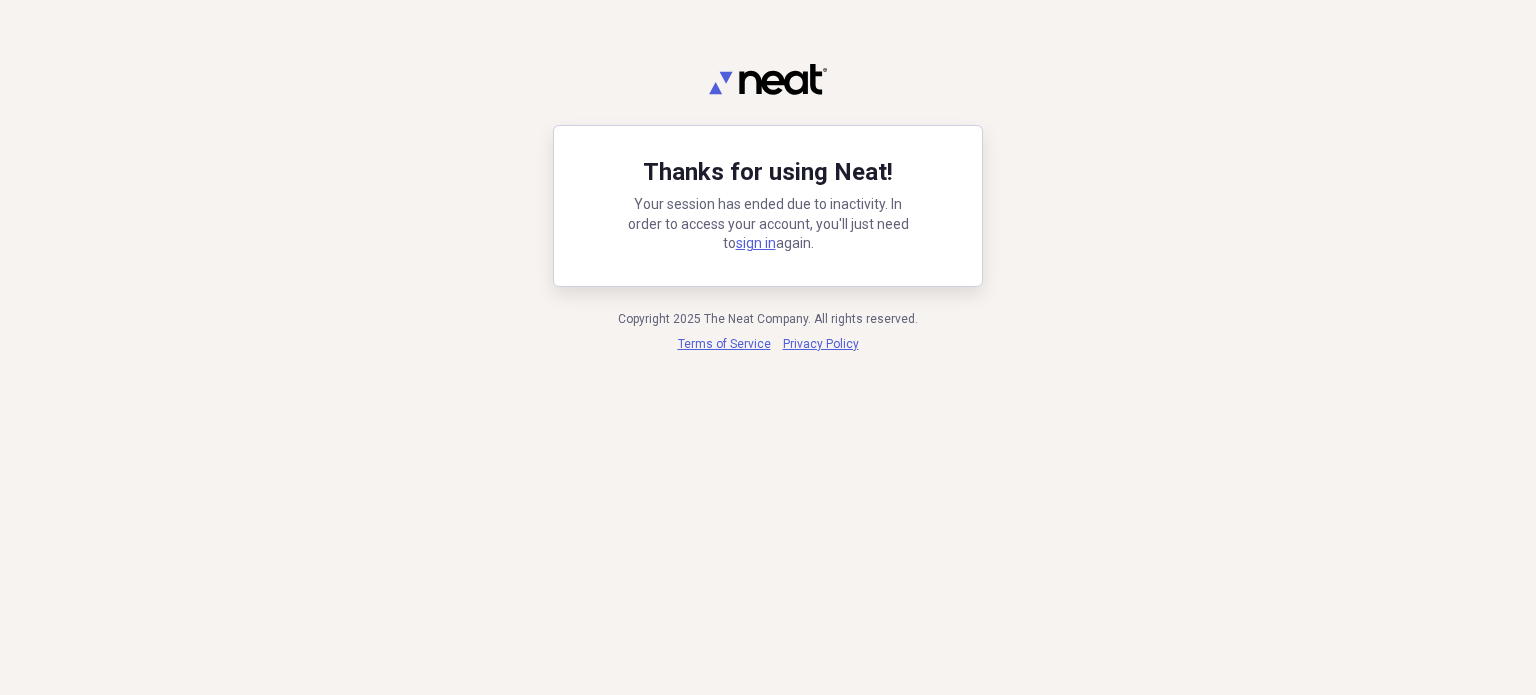 scroll, scrollTop: 0, scrollLeft: 0, axis: both 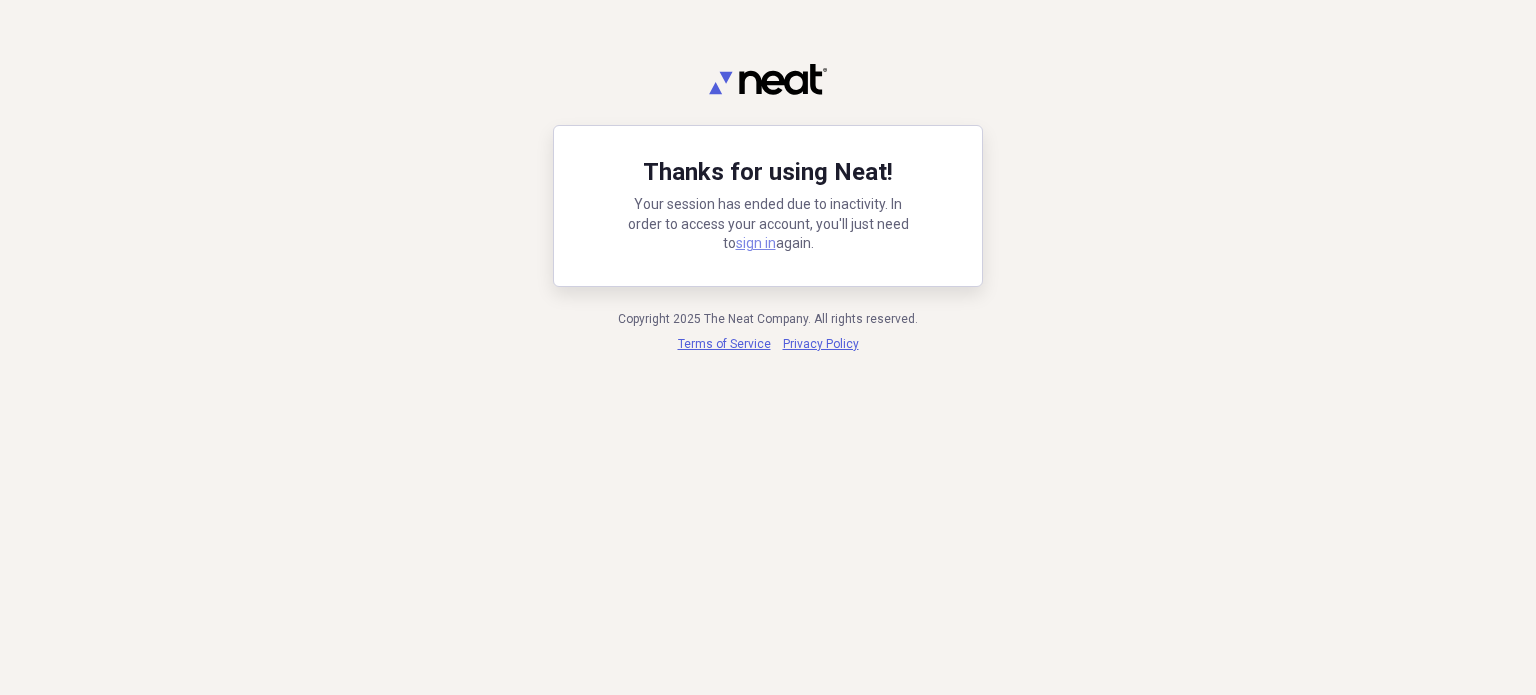 click on "sign in" at bounding box center (756, 243) 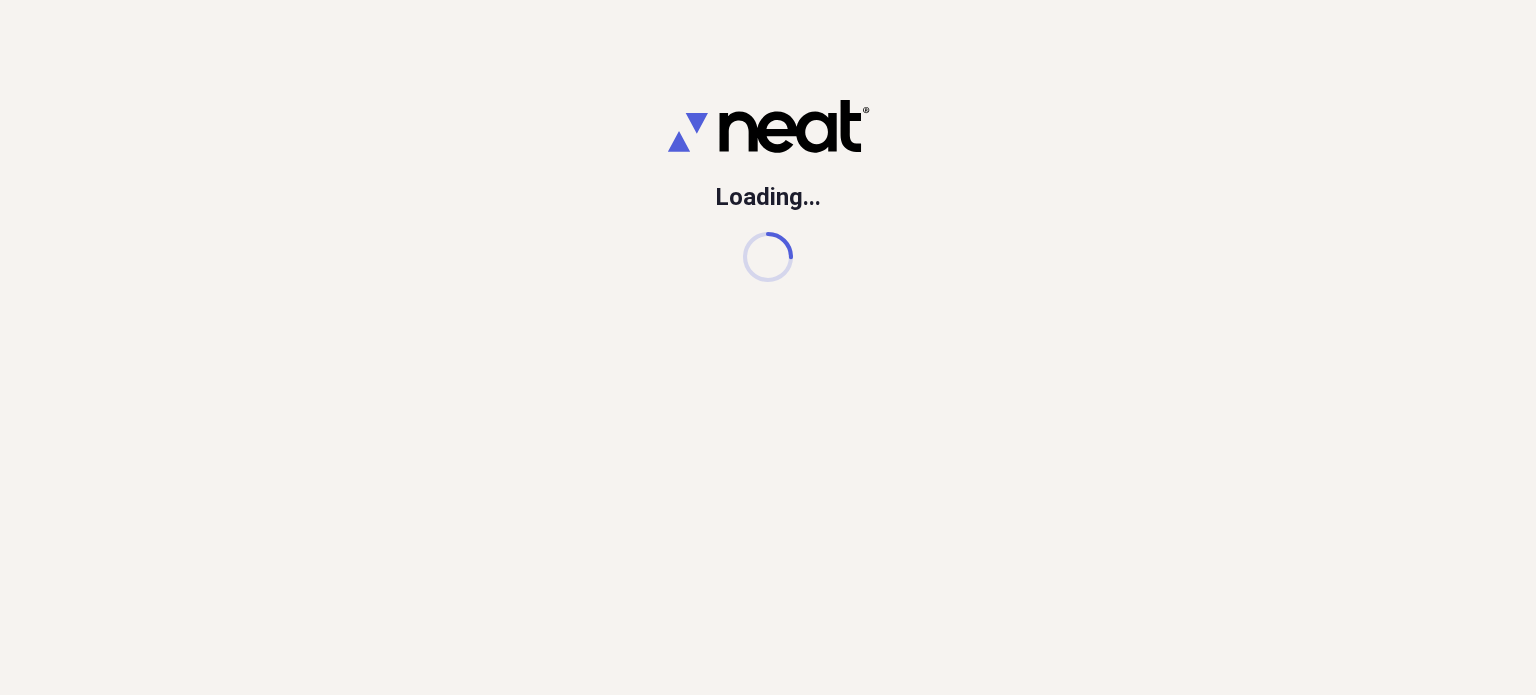 scroll, scrollTop: 0, scrollLeft: 0, axis: both 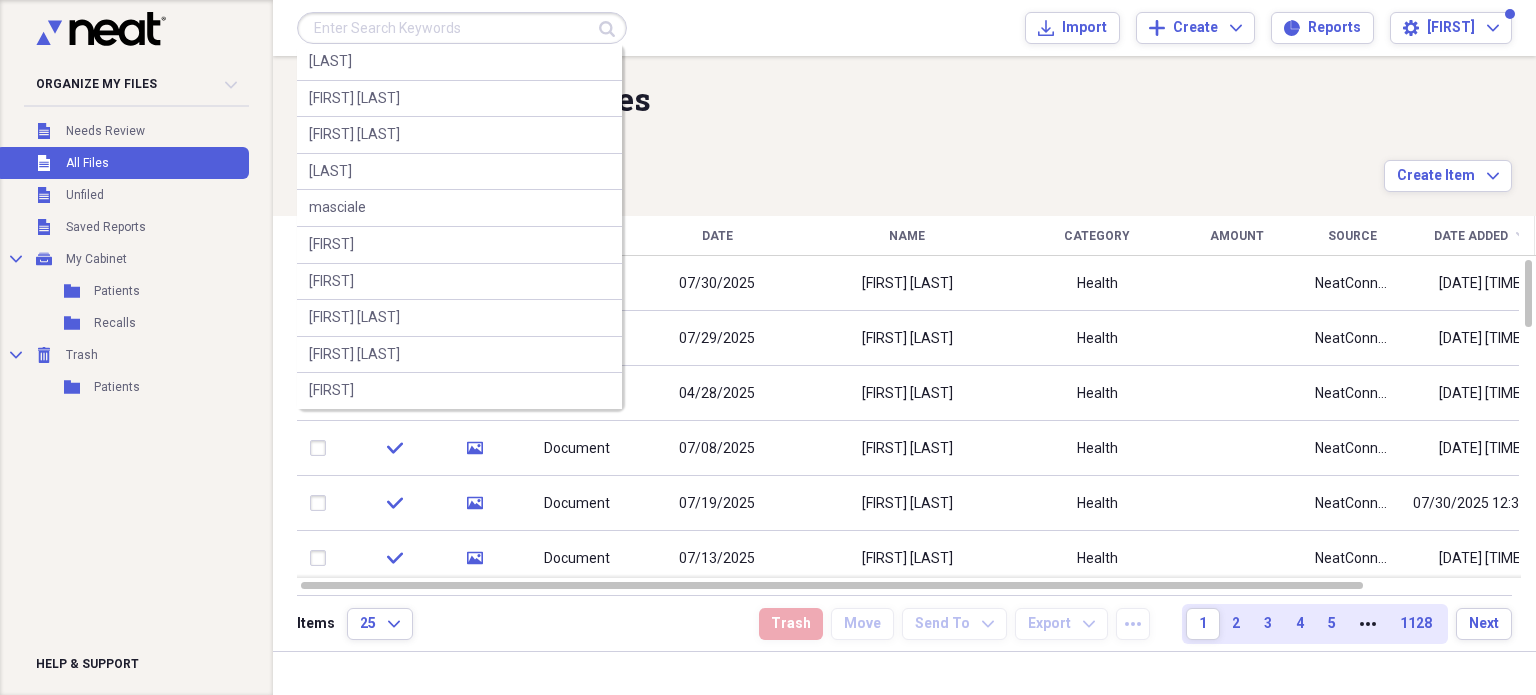click at bounding box center (462, 28) 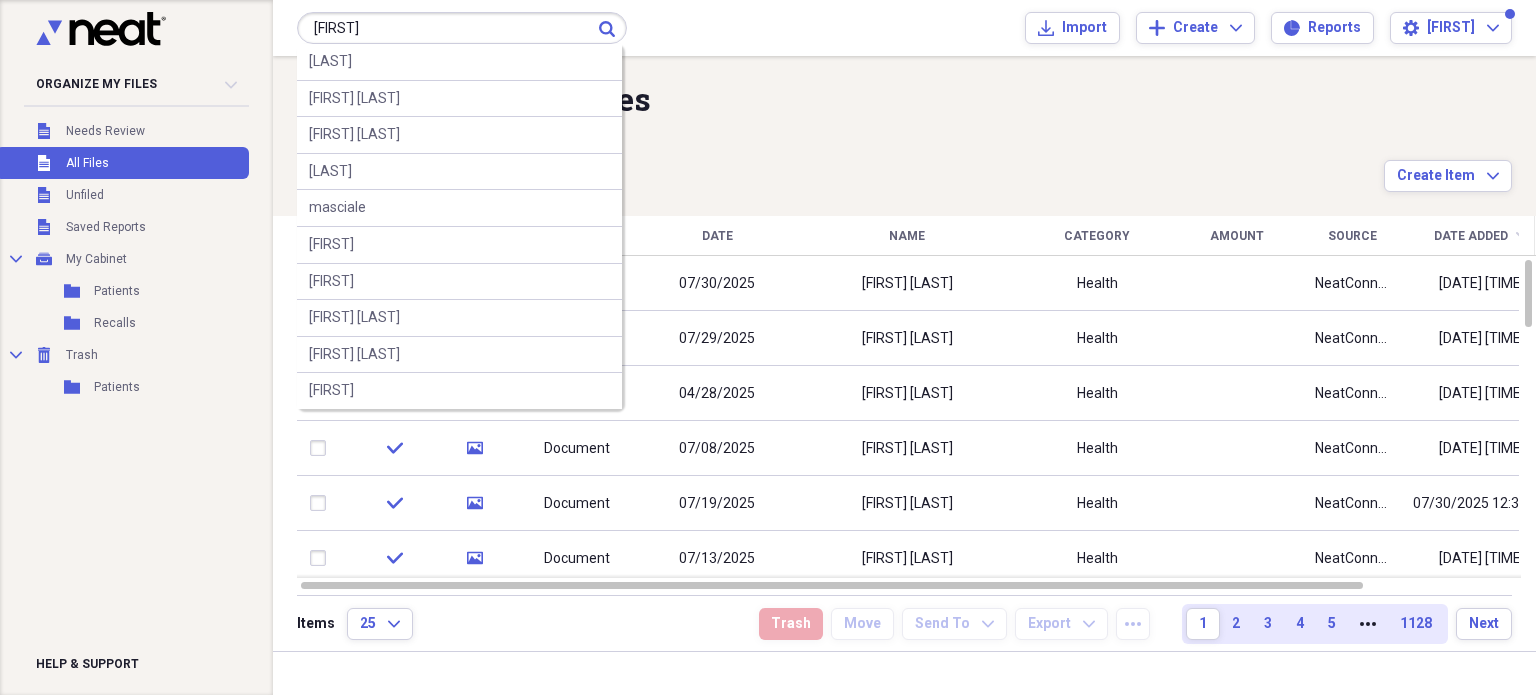 type on "[FIRST]" 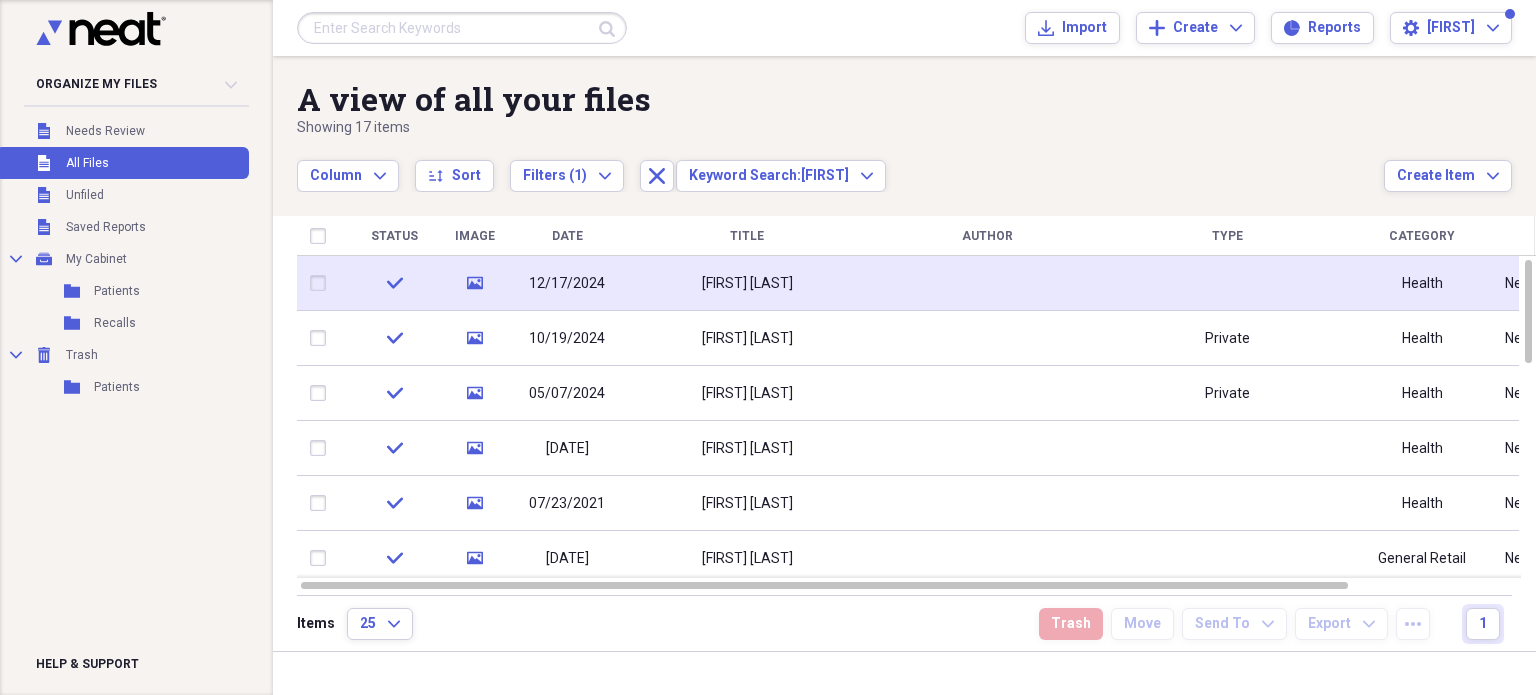 click on "[FIRST] [LAST]" at bounding box center (747, 284) 